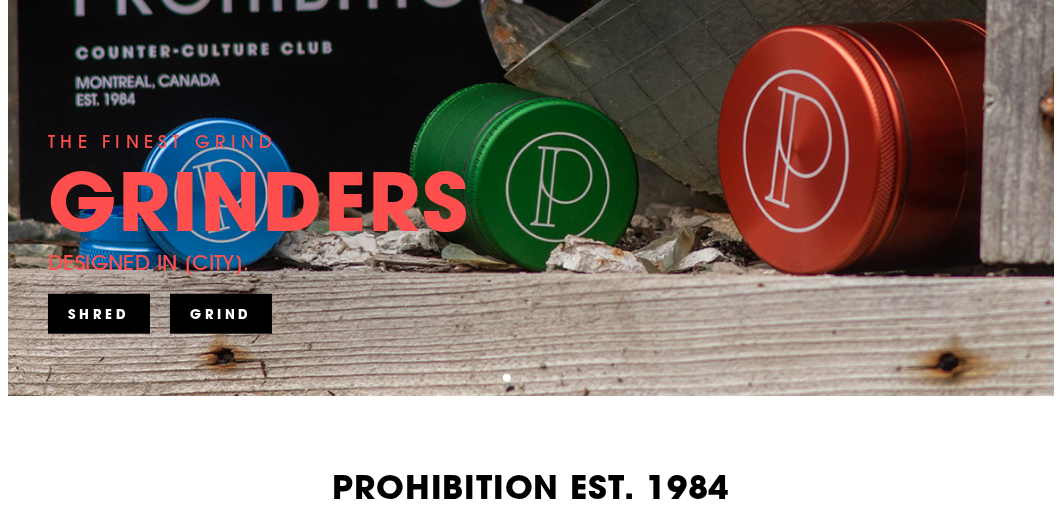 scroll, scrollTop: 600, scrollLeft: 0, axis: vertical 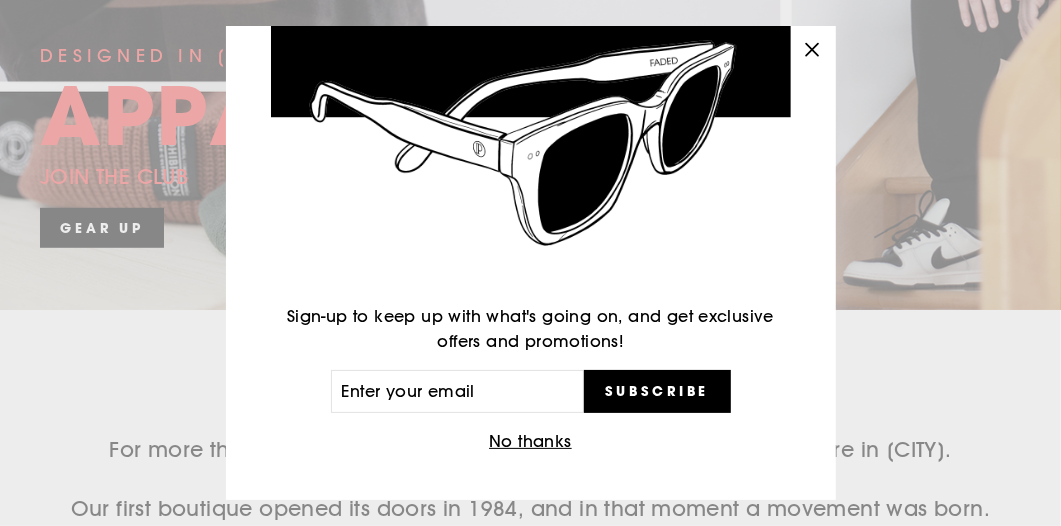 click on "No thanks" at bounding box center (530, 442) 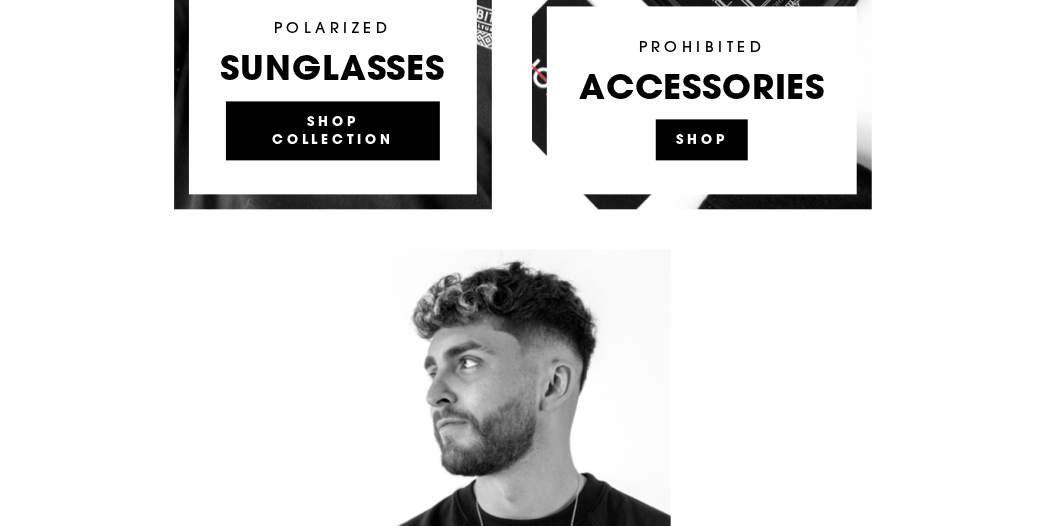 scroll, scrollTop: 1600, scrollLeft: 0, axis: vertical 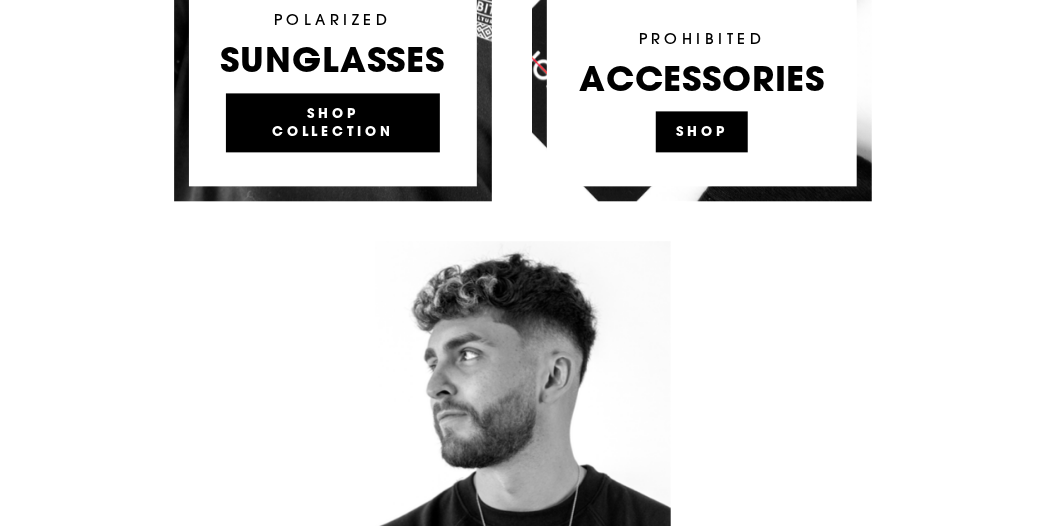 click at bounding box center (702, -99) 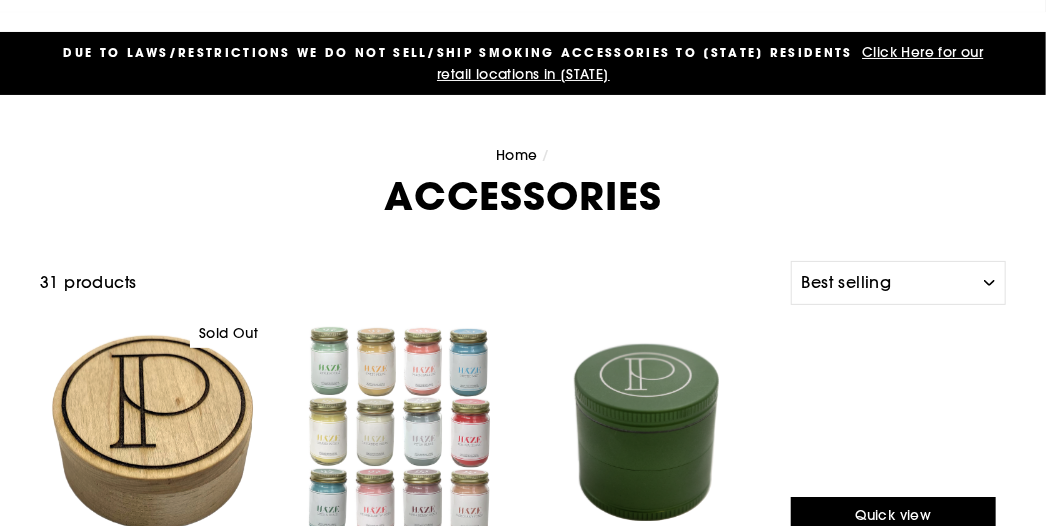 scroll, scrollTop: 0, scrollLeft: 0, axis: both 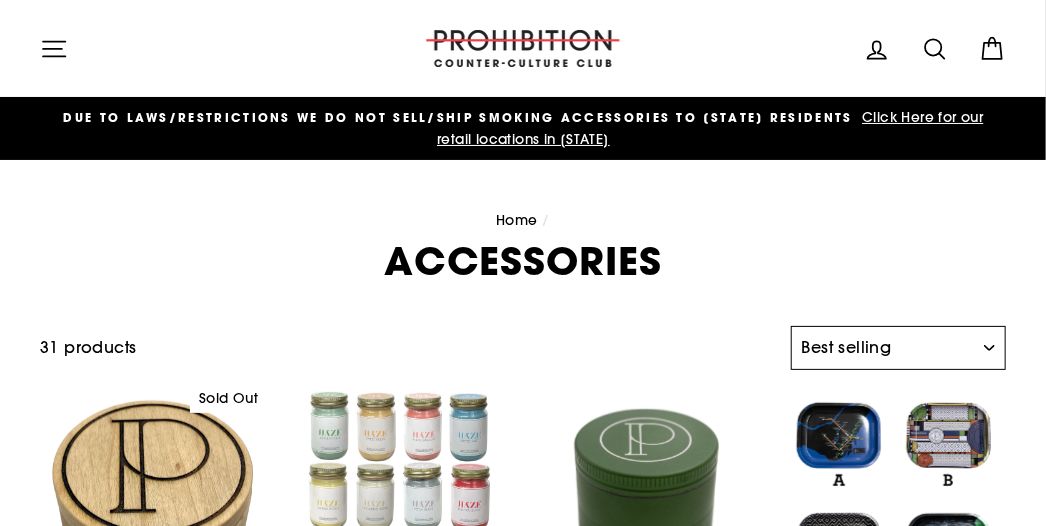 click on "Sort
Featured
Best selling
Alphabetically, A-Z
Alphabetically, Z-A
Price, low to high
Price, high to low
Date, old to new
Date, new to old" at bounding box center [898, 348] 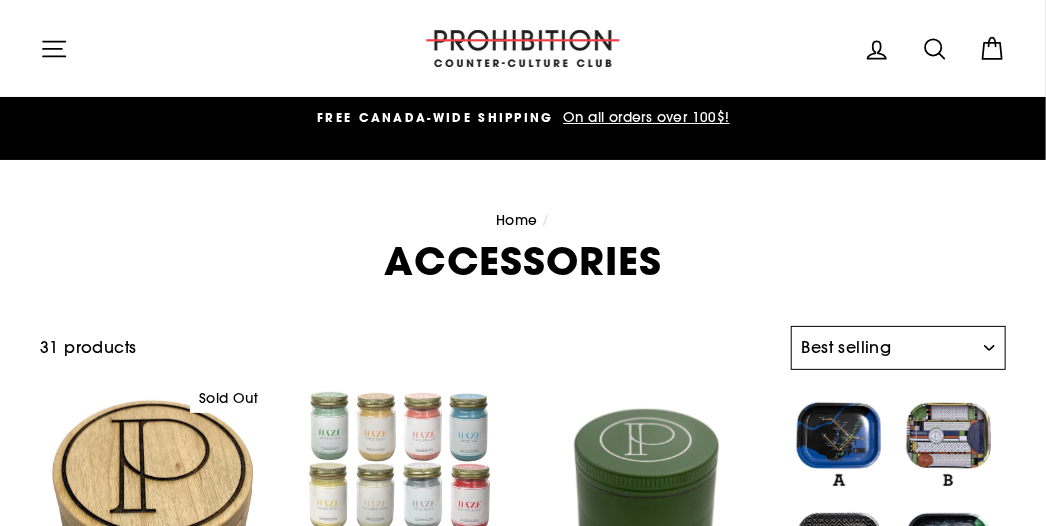 select on "title-descending" 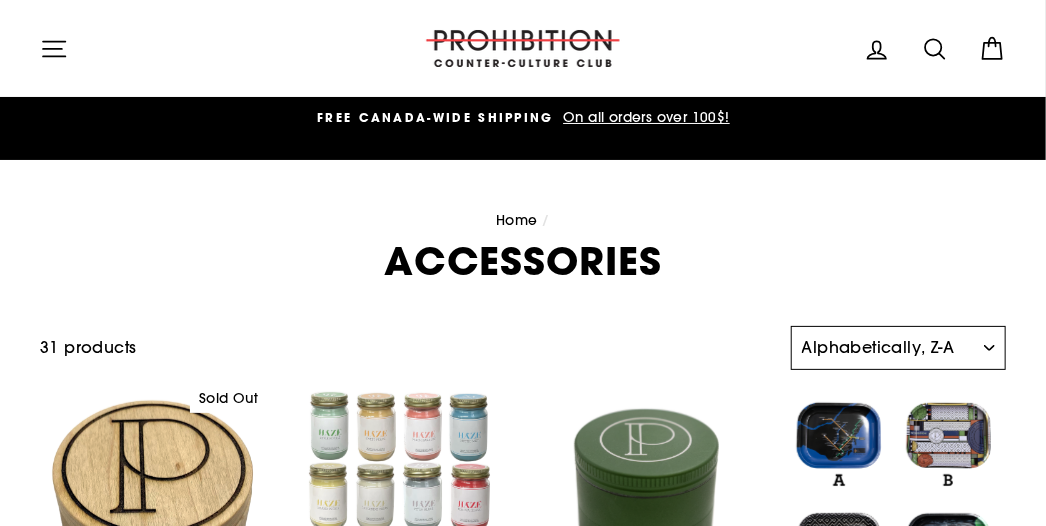 click on "Sort
Featured
Best selling
Alphabetically, A-Z
Alphabetically, Z-A
Price, low to high
Price, high to low
Date, old to new
Date, new to old" at bounding box center [898, 348] 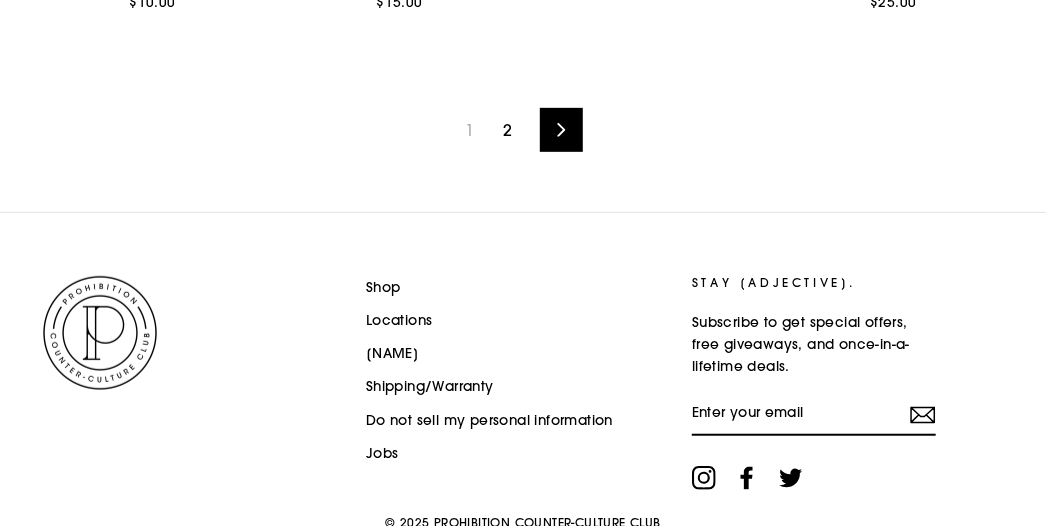 scroll, scrollTop: 3175, scrollLeft: 0, axis: vertical 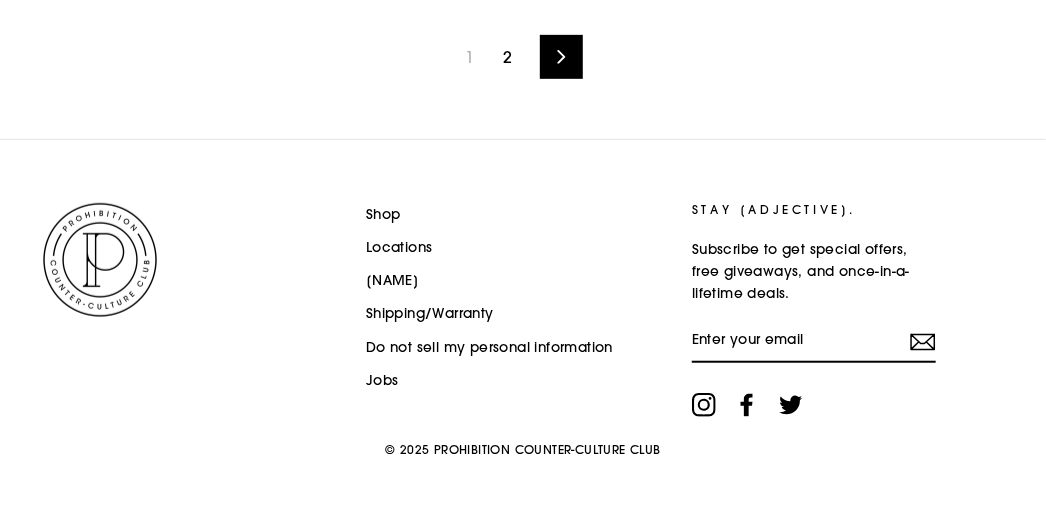 click on "Next" at bounding box center (561, 57) 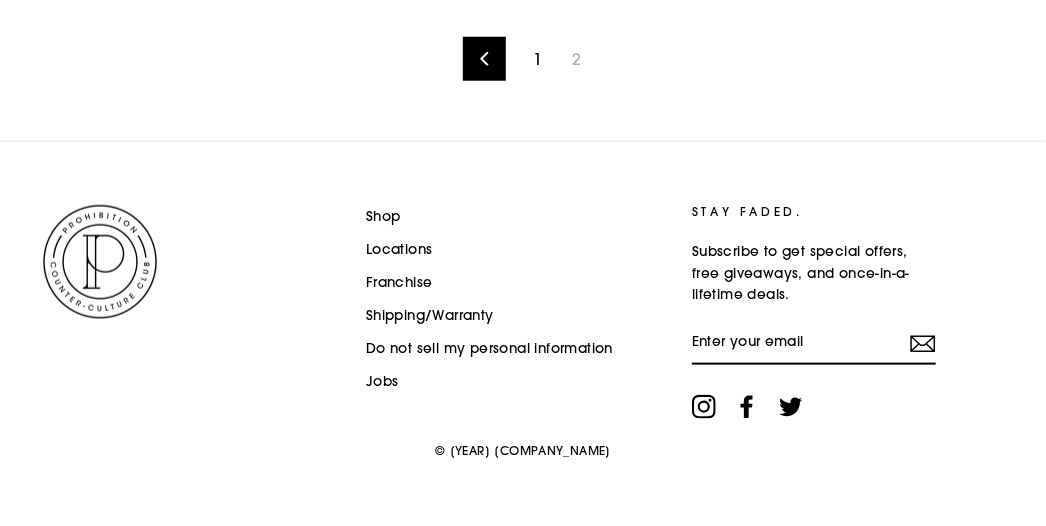 scroll, scrollTop: 748, scrollLeft: 0, axis: vertical 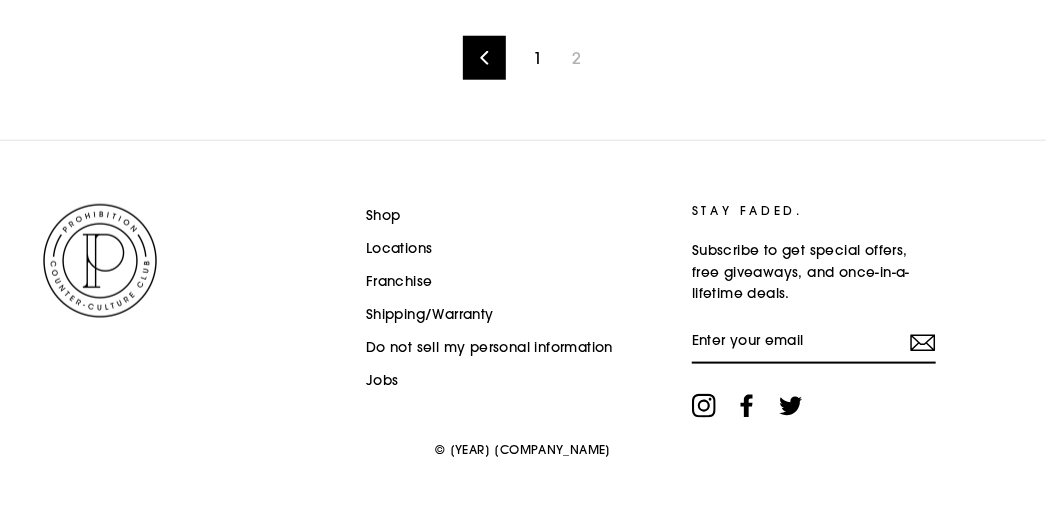 click on "1" at bounding box center (537, 58) 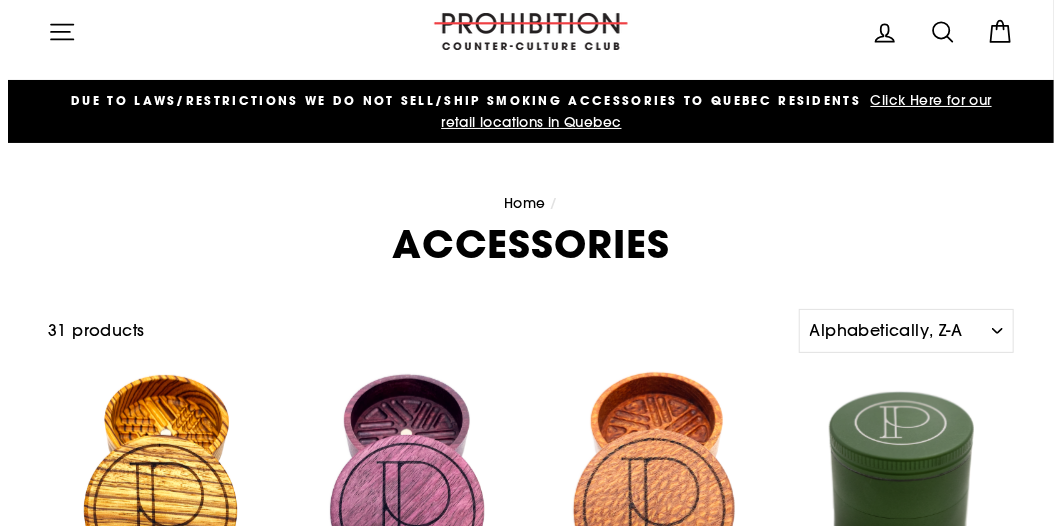 scroll, scrollTop: 0, scrollLeft: 0, axis: both 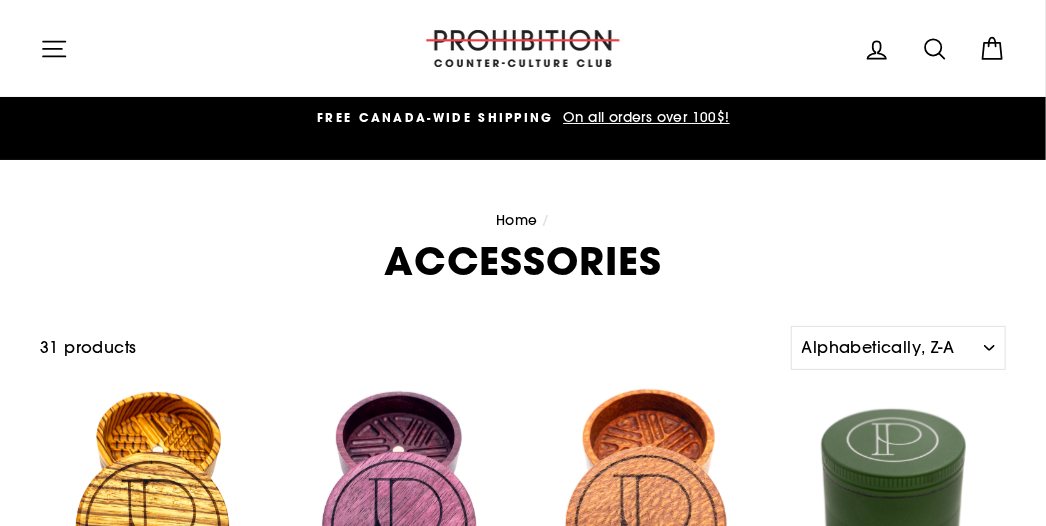 click 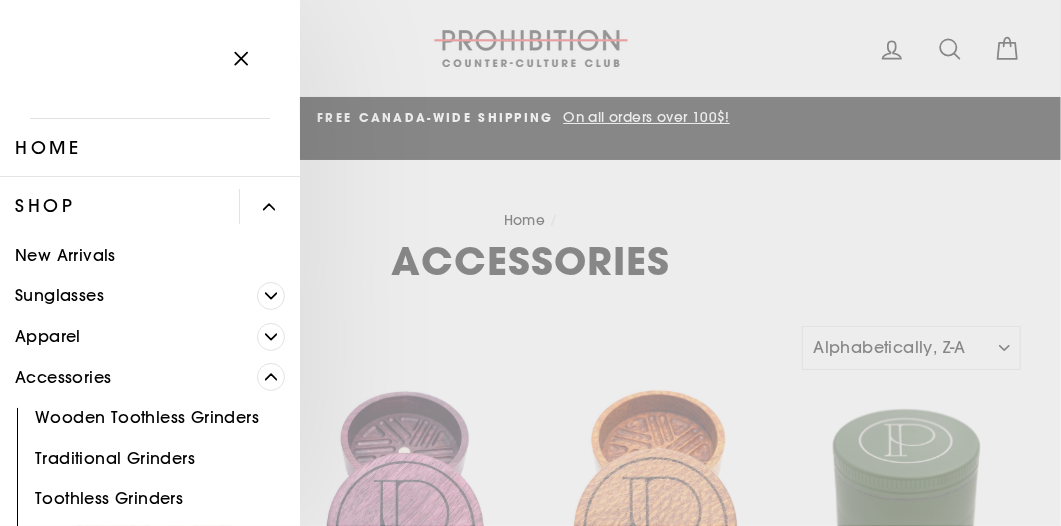 click on "Apparel" at bounding box center (128, 336) 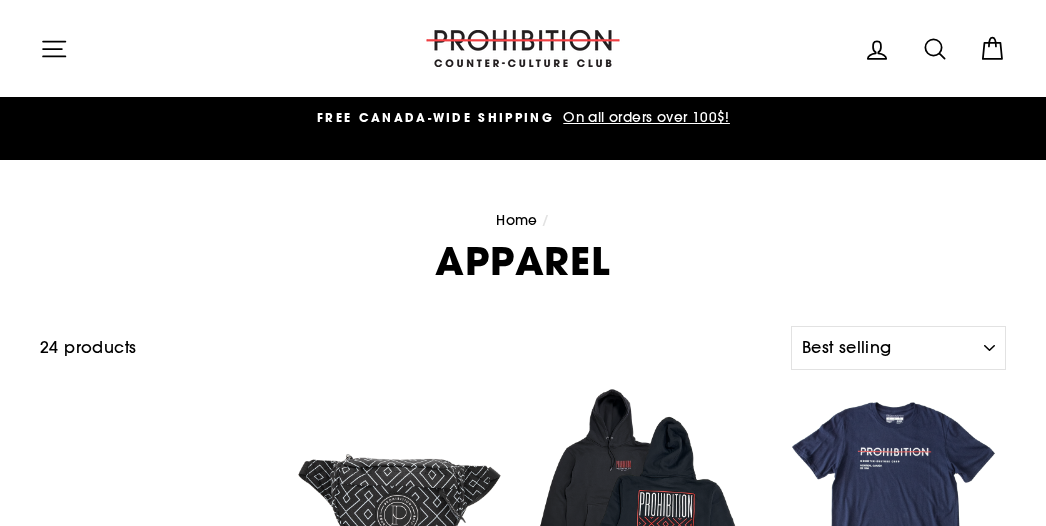 select on "best-selling" 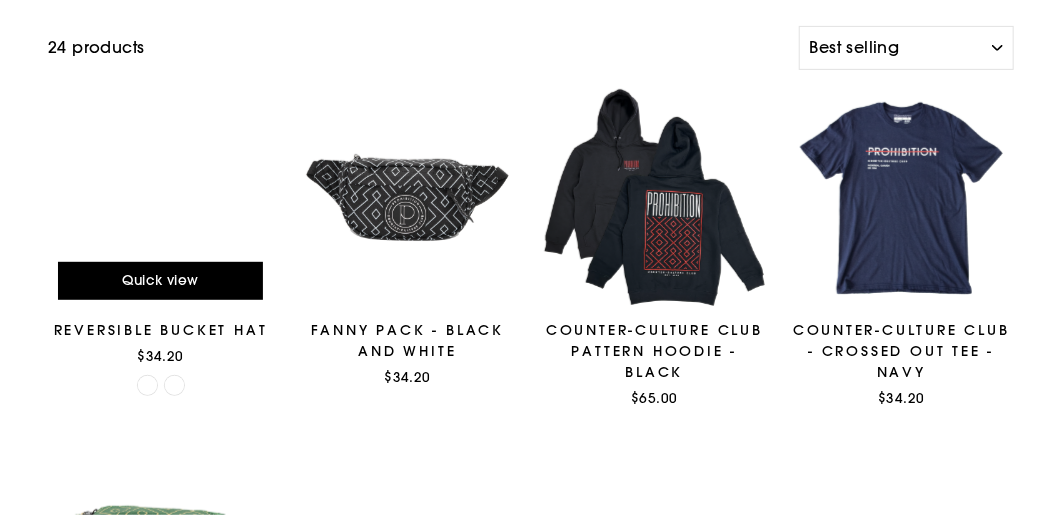 scroll, scrollTop: 0, scrollLeft: 0, axis: both 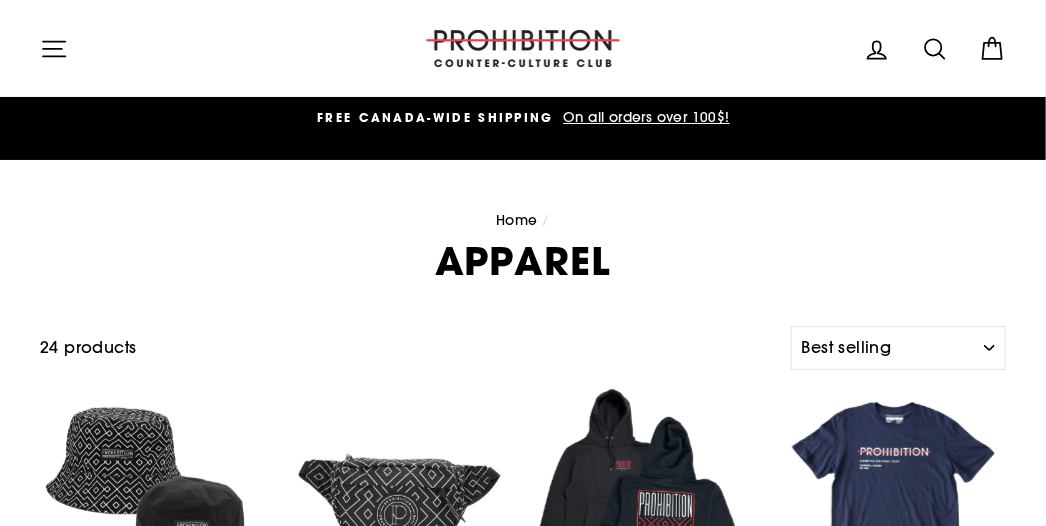 click 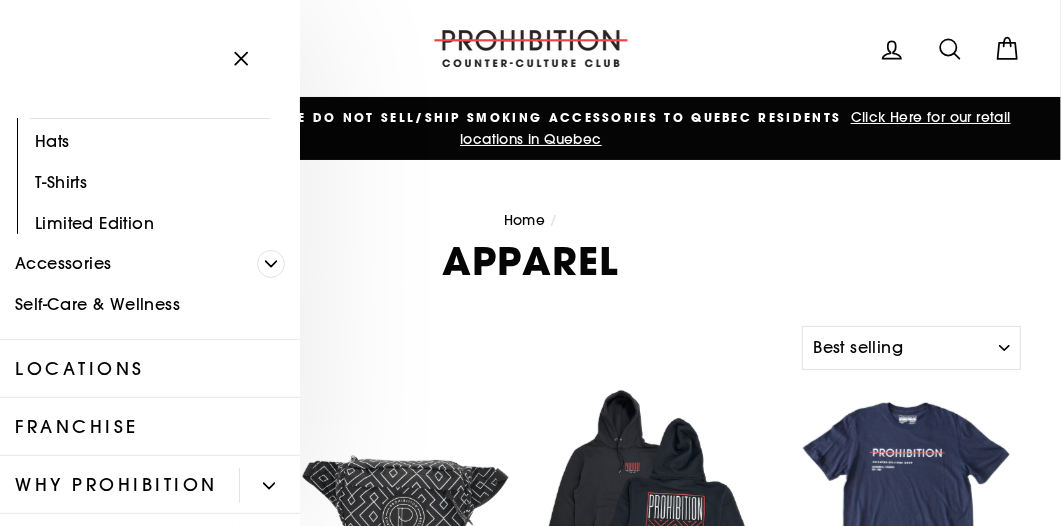 scroll, scrollTop: 300, scrollLeft: 0, axis: vertical 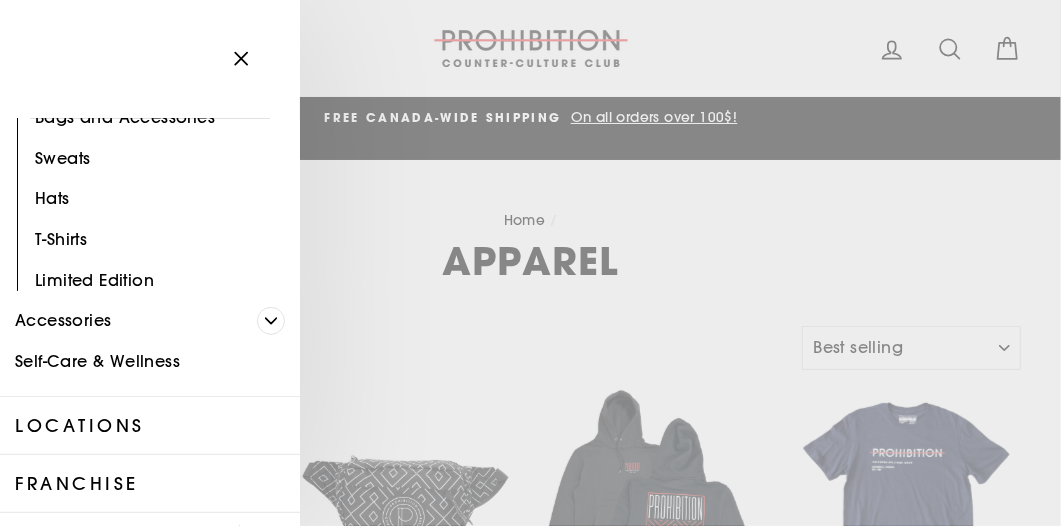click on "Accessories" at bounding box center (128, 321) 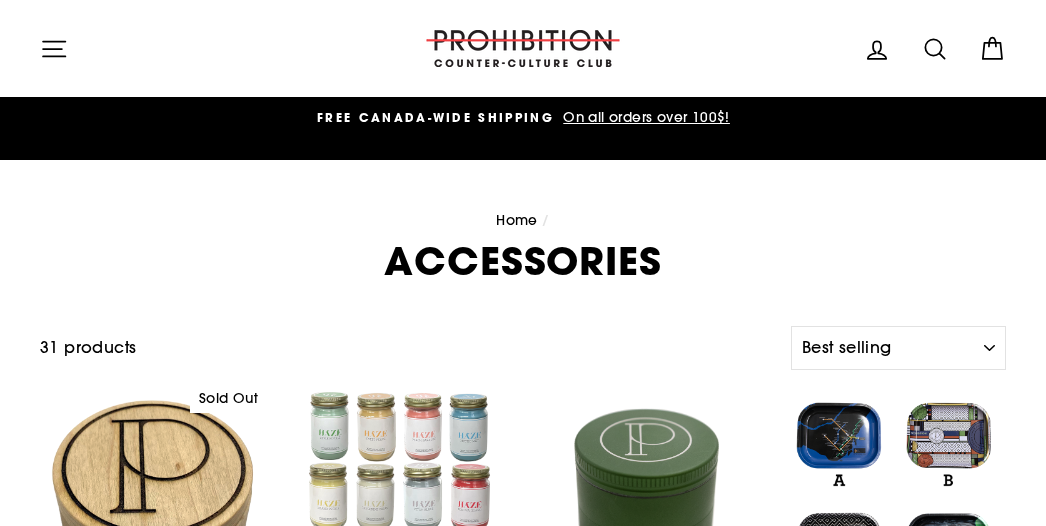 select on "best-selling" 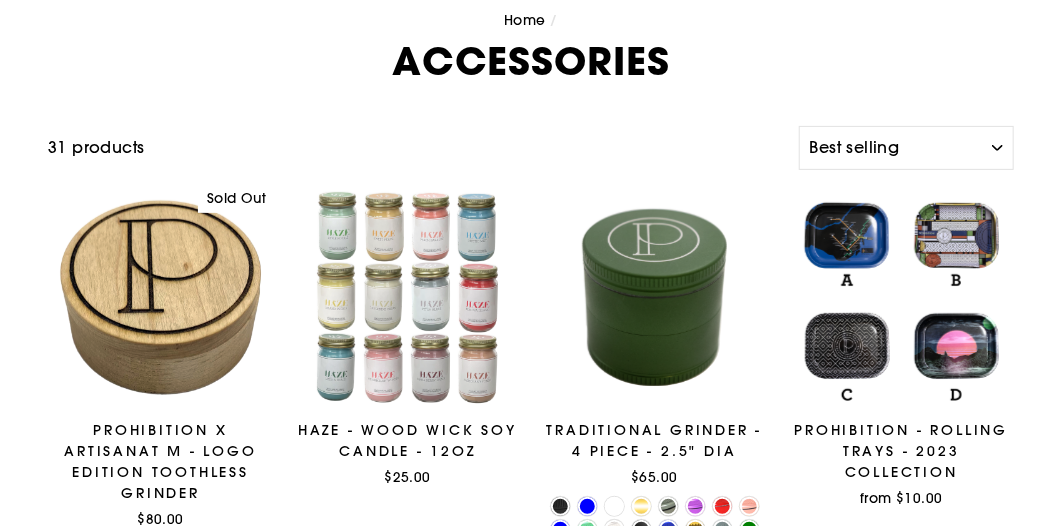 scroll, scrollTop: 0, scrollLeft: 0, axis: both 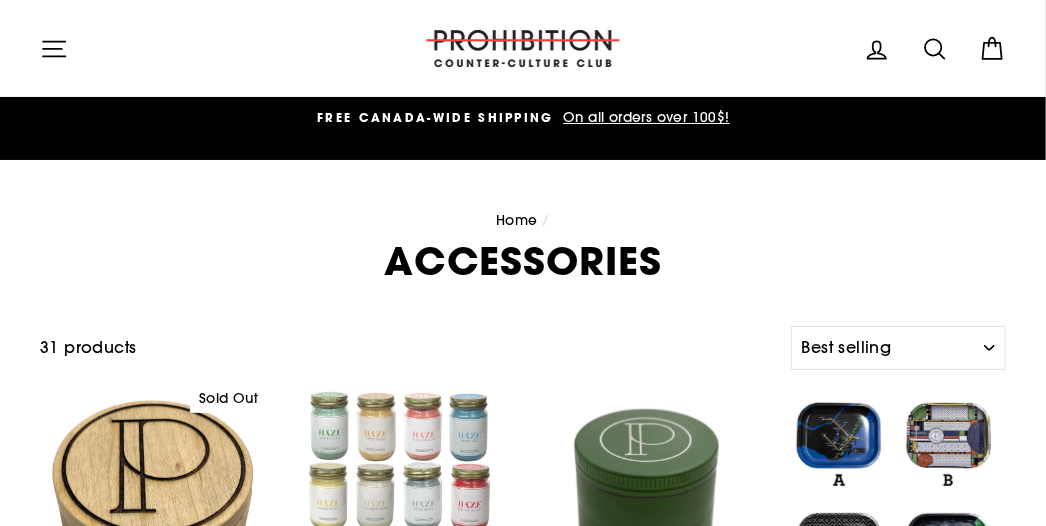 click 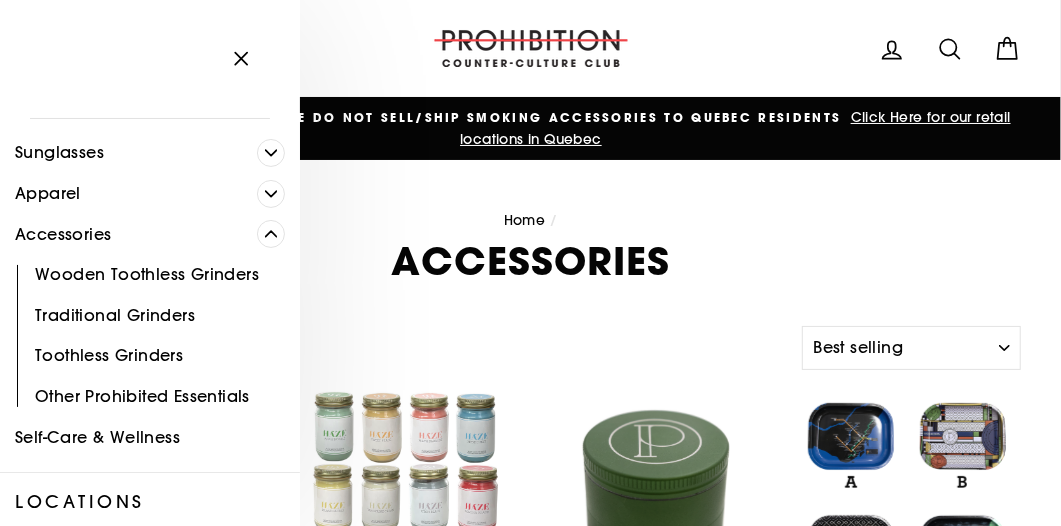 scroll, scrollTop: 200, scrollLeft: 0, axis: vertical 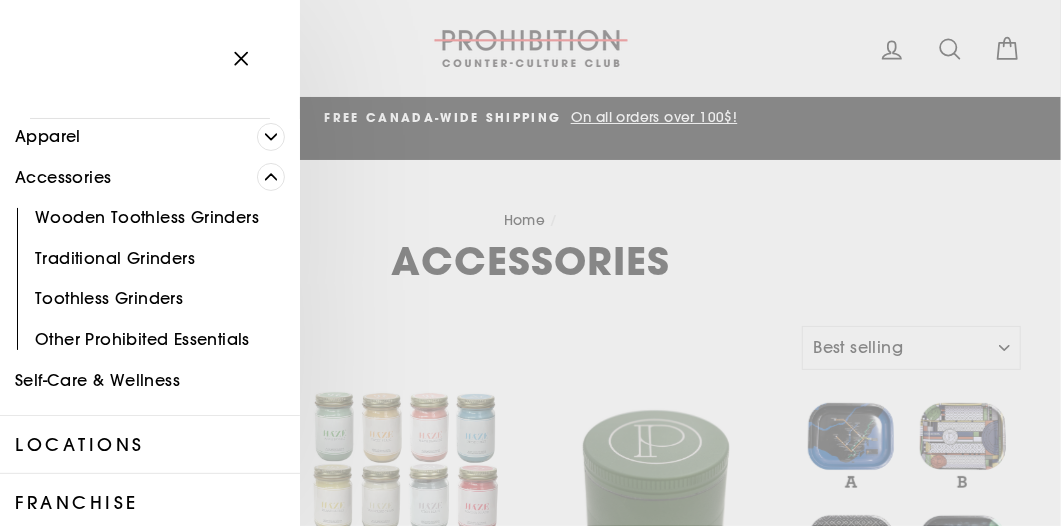 click on "Other Prohibited Essentials" at bounding box center [150, 339] 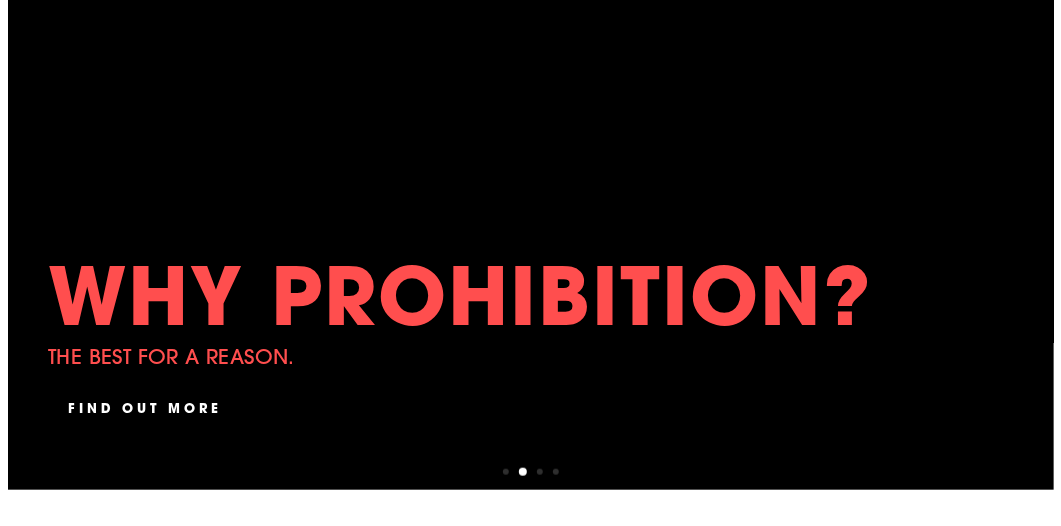 scroll, scrollTop: 0, scrollLeft: 0, axis: both 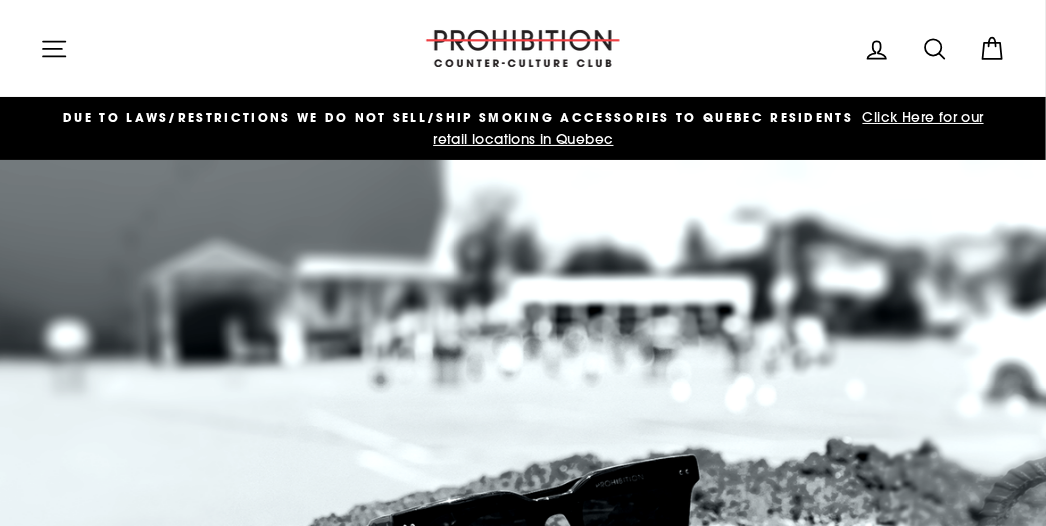 click 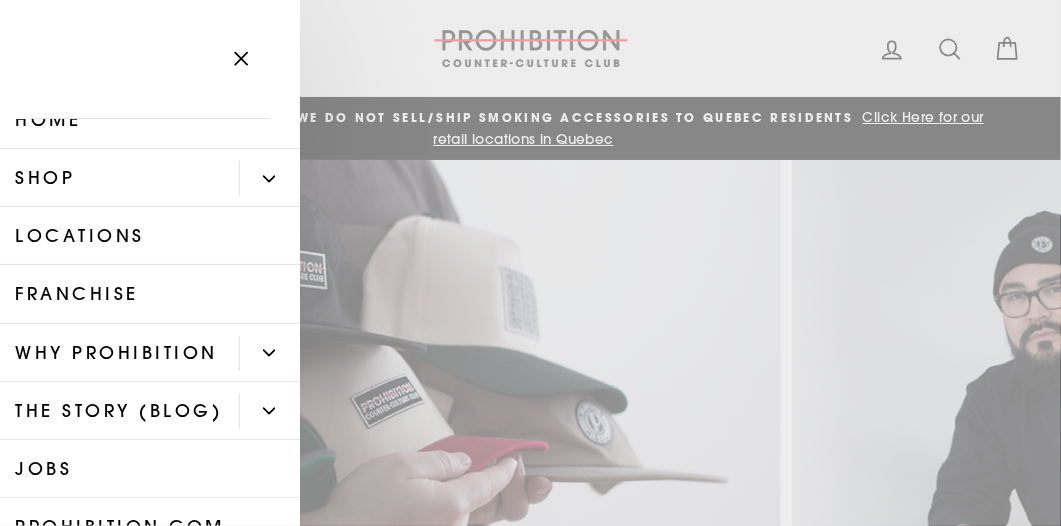 scroll, scrollTop: 0, scrollLeft: 0, axis: both 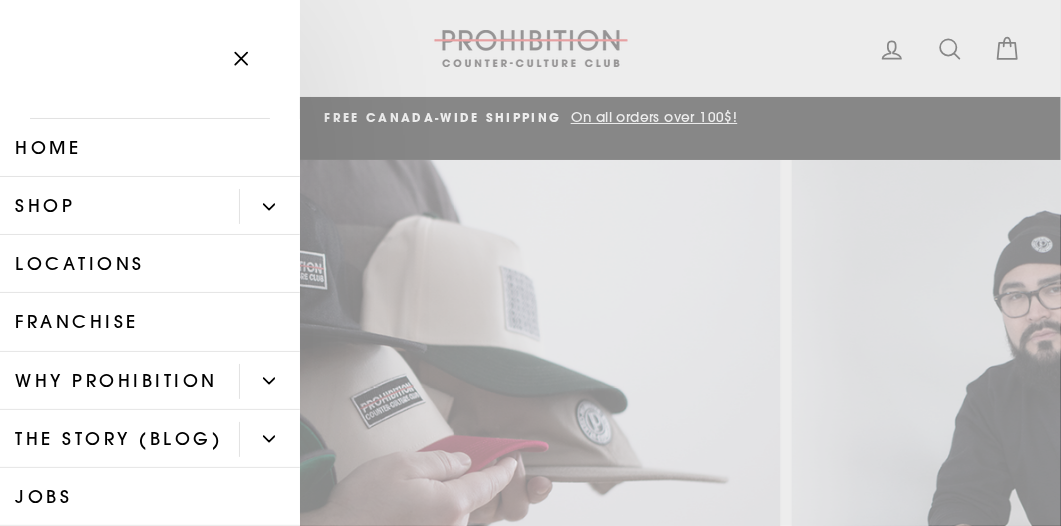 click at bounding box center [269, 206] 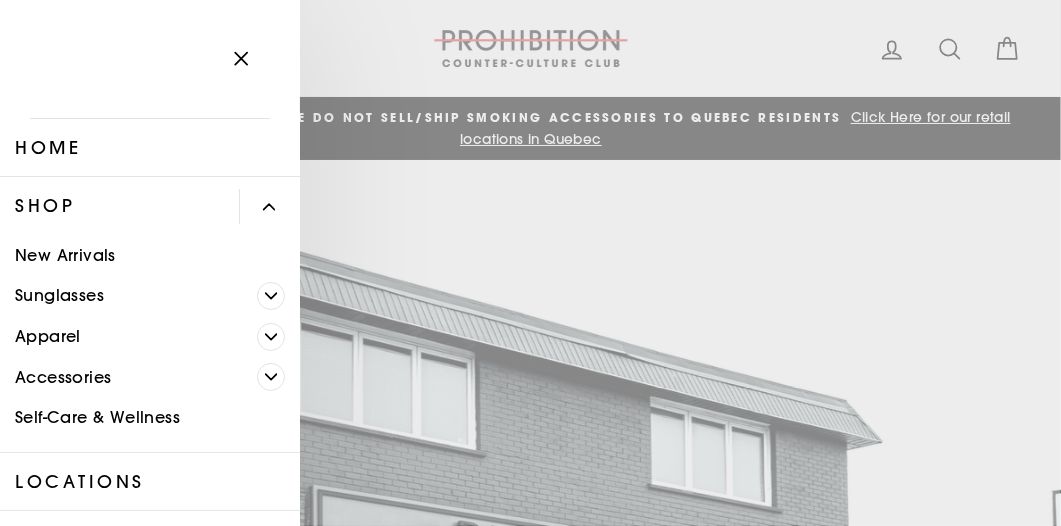 click 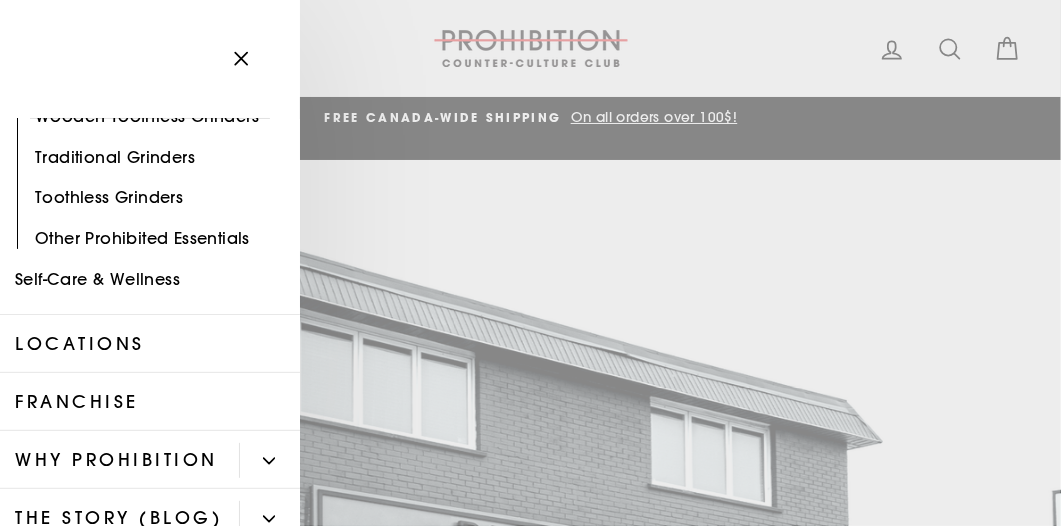 scroll, scrollTop: 300, scrollLeft: 0, axis: vertical 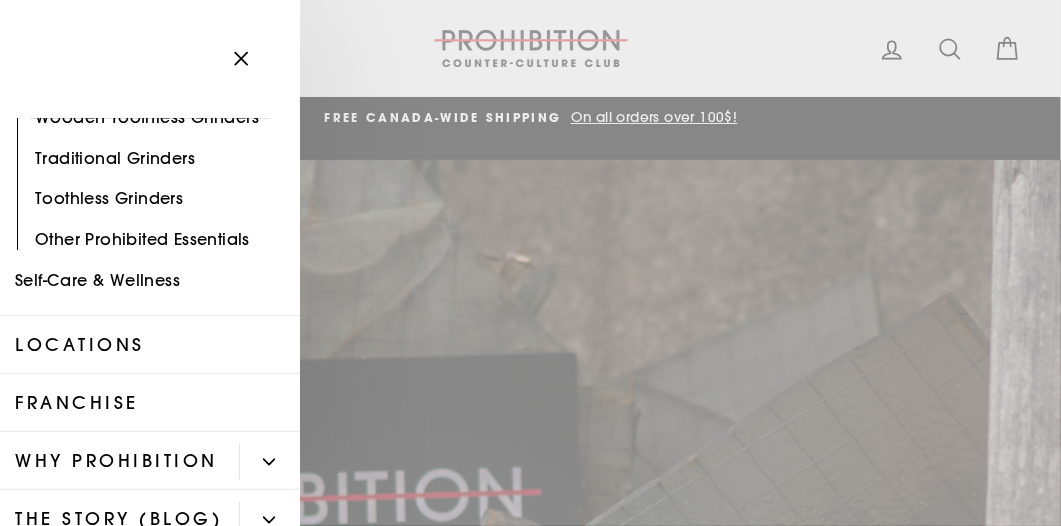 click on "Other Prohibited Essentials" at bounding box center [150, 239] 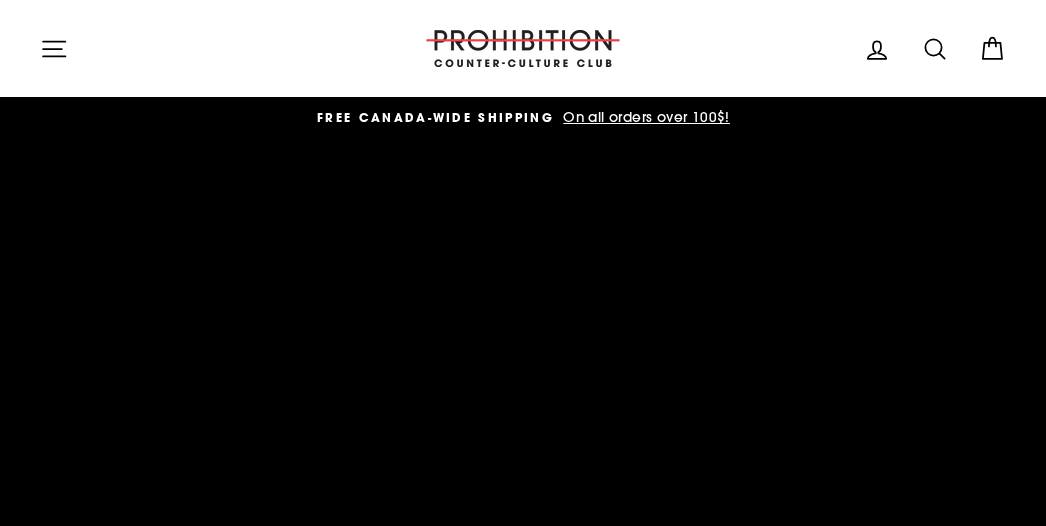 scroll, scrollTop: 0, scrollLeft: 0, axis: both 